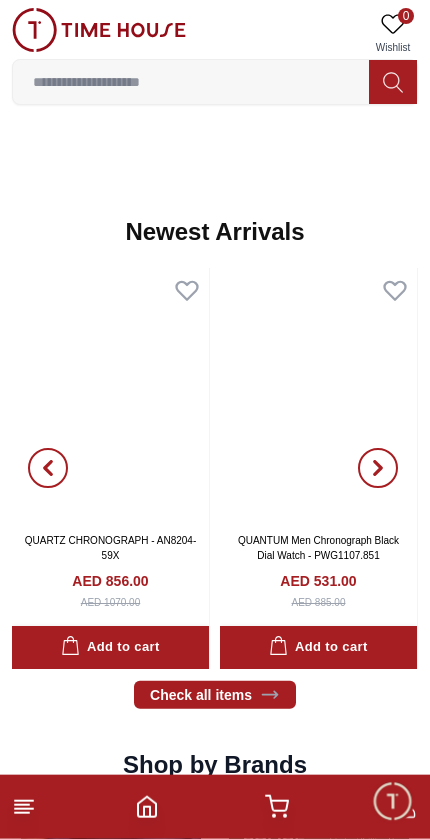 scroll, scrollTop: 946, scrollLeft: 0, axis: vertical 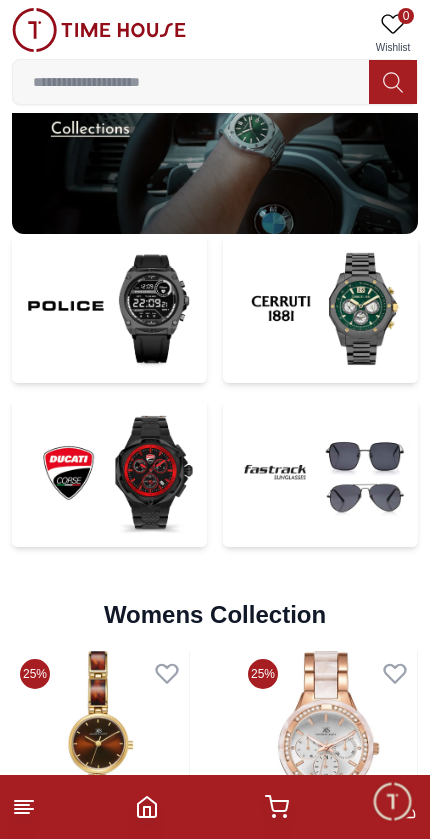 click 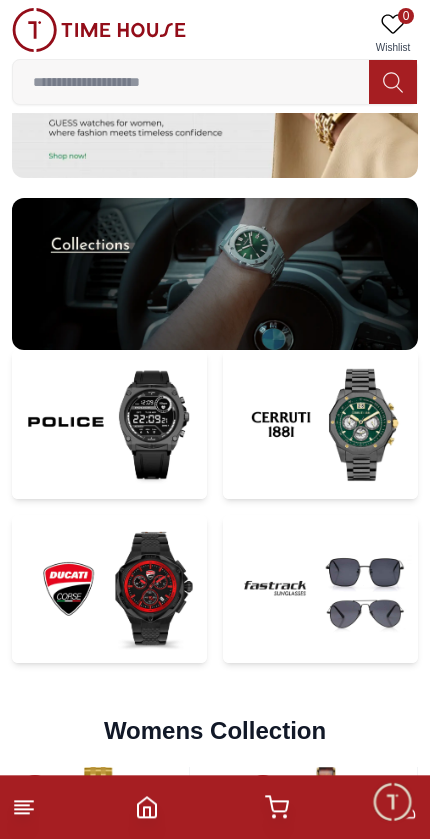 scroll, scrollTop: 3987, scrollLeft: 0, axis: vertical 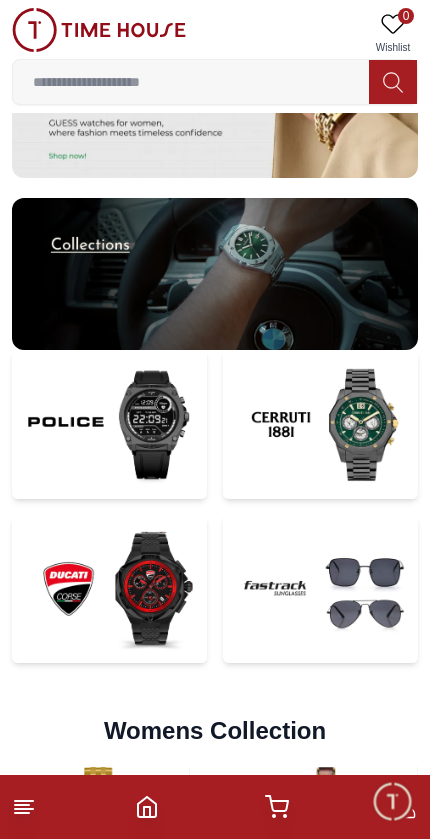 click at bounding box center [320, 424] 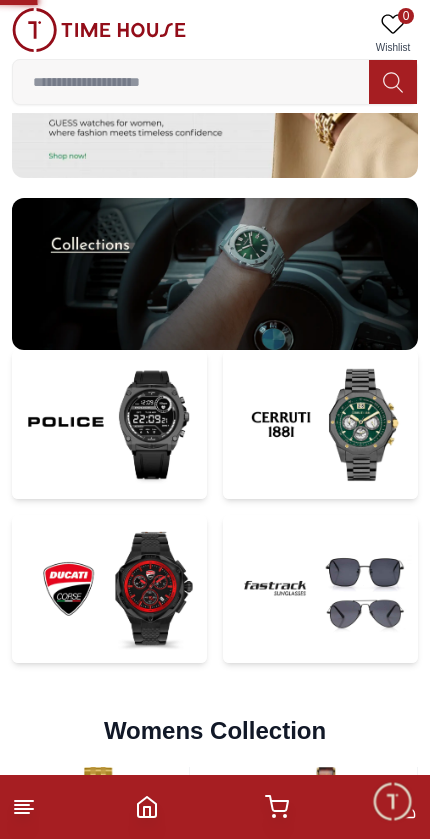 click on "100% Genuine products with International Warranty Shop From [GEOGRAPHIC_DATA] | العربية |  Currency   | 0 Wishlist Help Our Stores My Account 0 Wishlist My Bag Best Sellers Discover the season’s latest trends with our newest drops View All 30% Ecstacy Women's Analog MOP Dial Watch - E25501-GBGM AED 413.00 AED 590.00 Add to cart 55% Ecstacy Women's Silver Dial Analog Watch - E23514-KBKS AED 212.00 AED 470.00 Add to cart 20% Tornado Cosmic Chrono Men's Green Dial Chronograph Watch - T22103-GBGH AED 728.00 AED 910.00 Add to cart 20% Tornado Aurora Nova Men's Black Dial Multi Function Watch - T23104-SBSBK AED 632.00 AED 790.00 Add to cart POLICE Men's Analog Black Dial Watch - PEWGD0022601 AED 1125.00 Add to cart 15% Tornado Men's Black Dial Analog Watch - T23105-SSHB AED 748.00 AED 880.00 Add to cart 20% Armani Exchange [PERSON_NAME] Men's Analog Black Dial Watch - AX2812 AED 816.00 AED 1020.00 Add to cart 20% DUCATI PODIO Men's Black Dial Analog Watch - DTWGB0000401 AED 550.00 AED 688.00 Add to cart 20% 15%" at bounding box center (215, -1313) 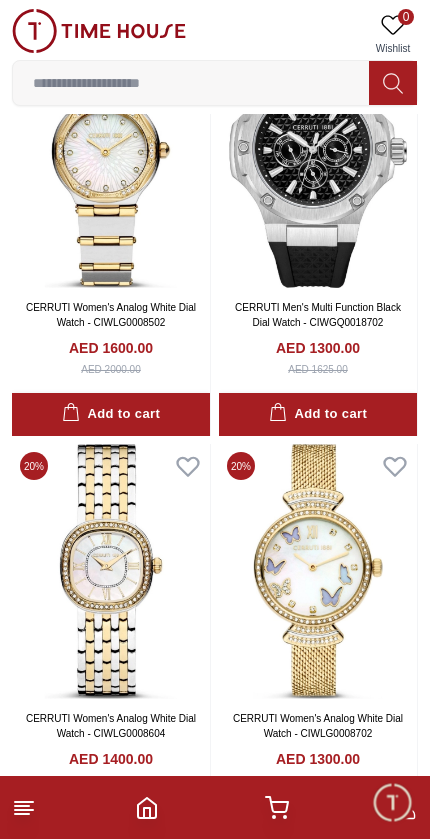 scroll, scrollTop: 3969, scrollLeft: 0, axis: vertical 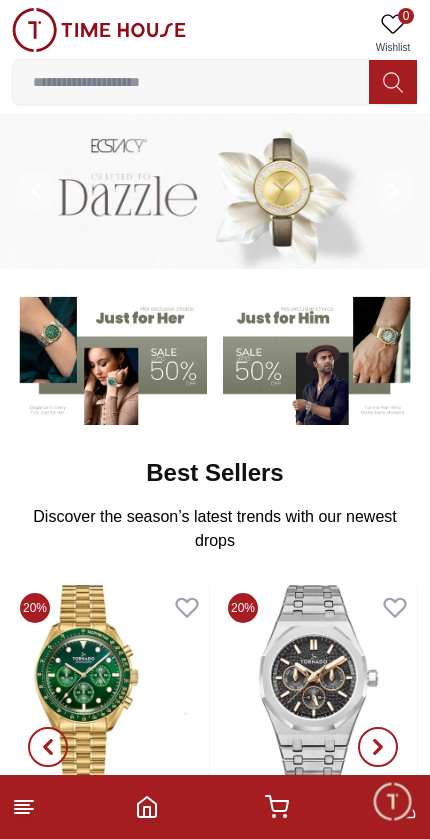click 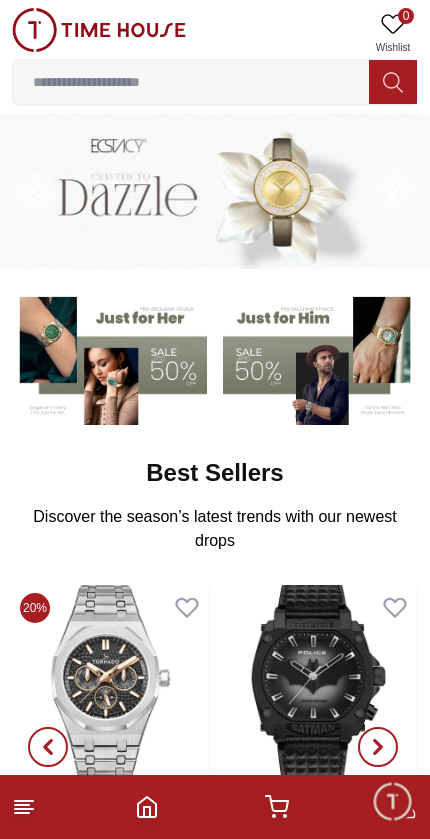 click 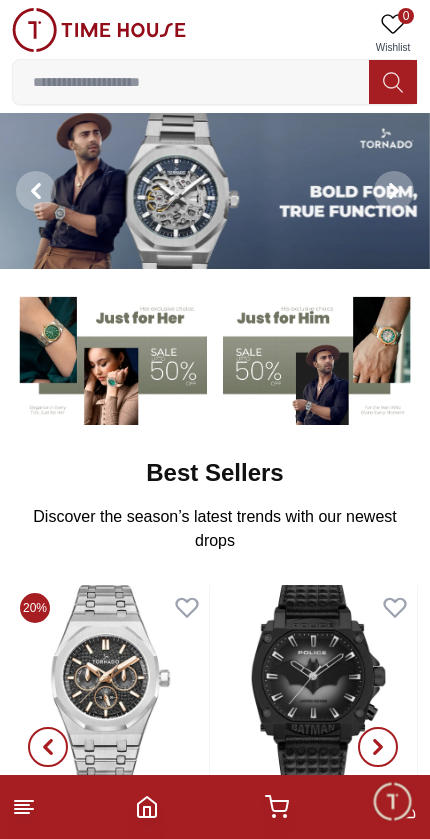 click at bounding box center [191, 82] 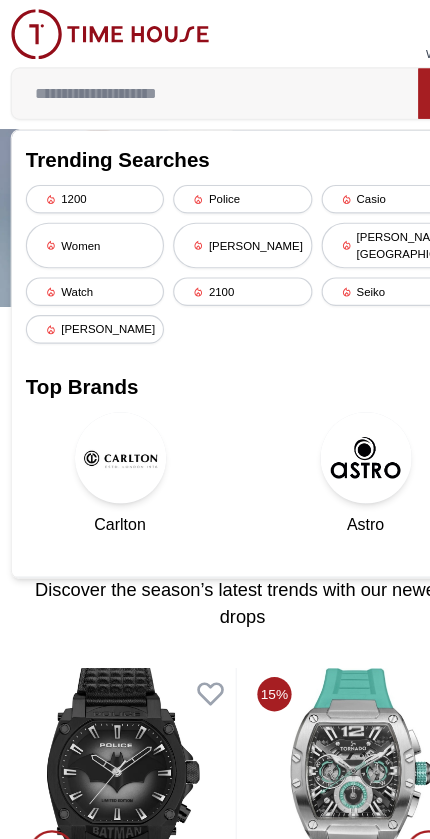scroll, scrollTop: 0, scrollLeft: 0, axis: both 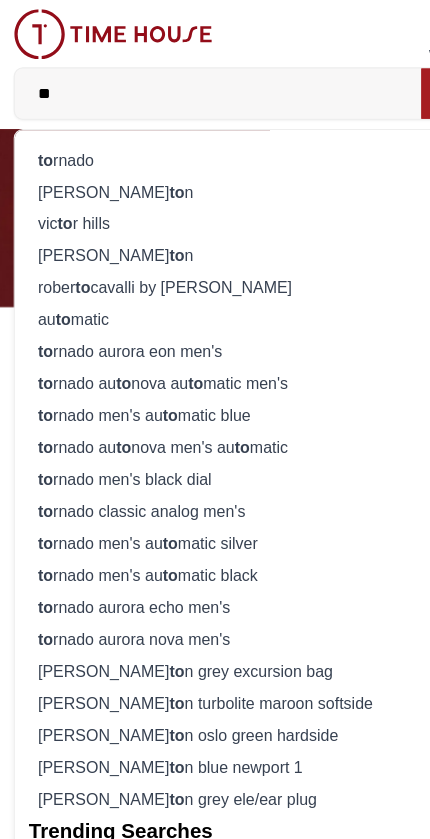 type on "**" 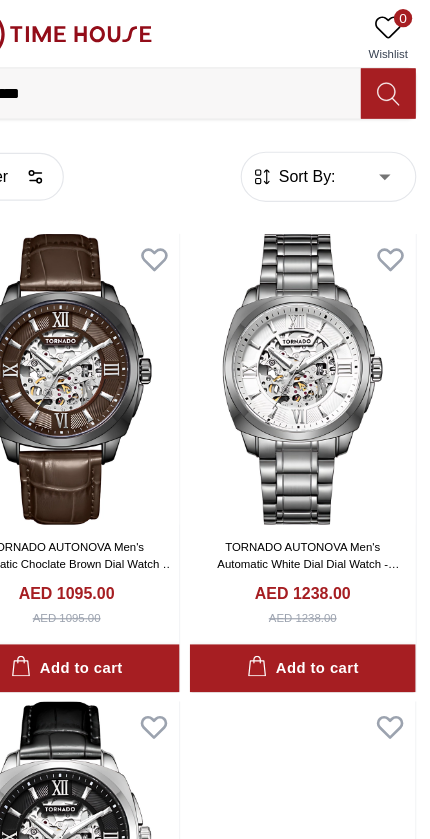 scroll, scrollTop: 0, scrollLeft: 0, axis: both 